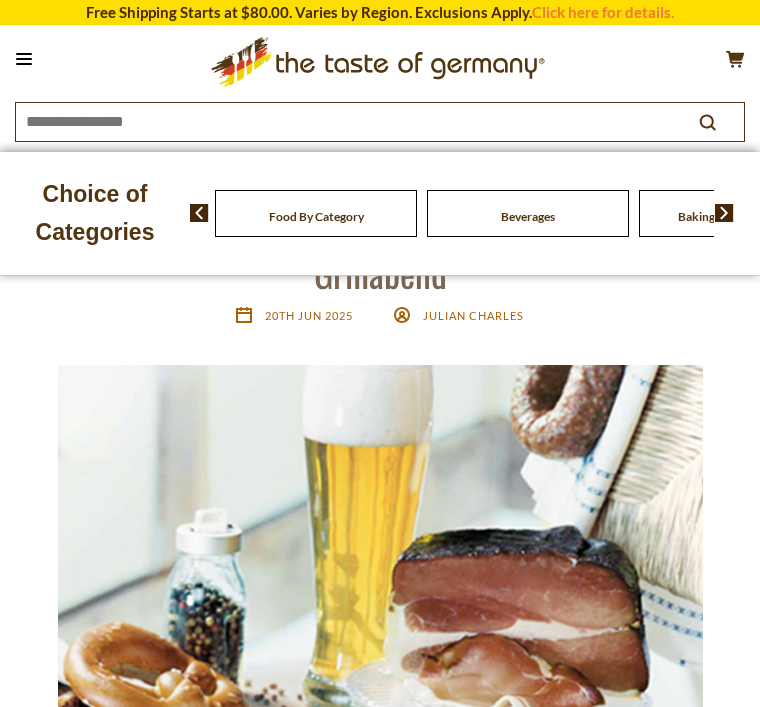 scroll, scrollTop: 0, scrollLeft: 0, axis: both 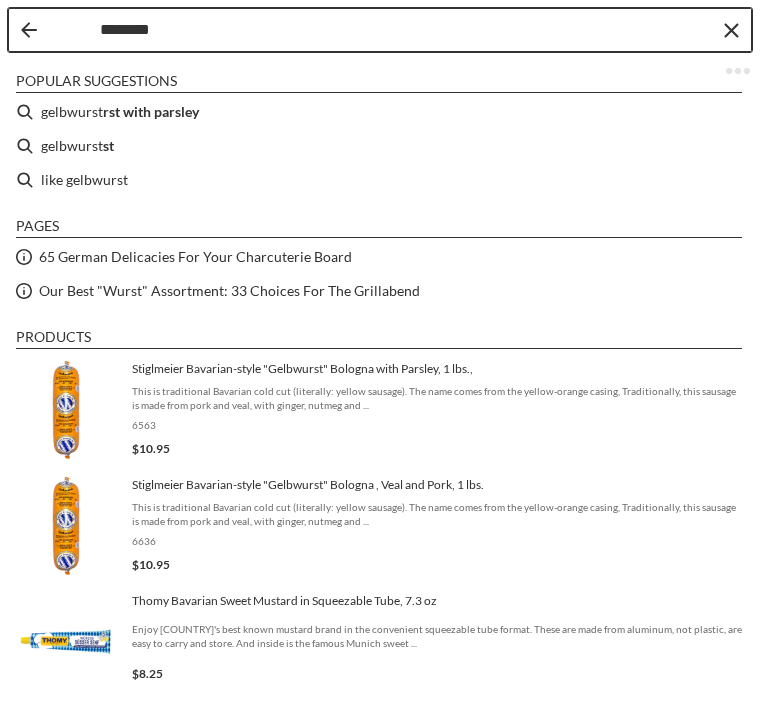 type on "*********" 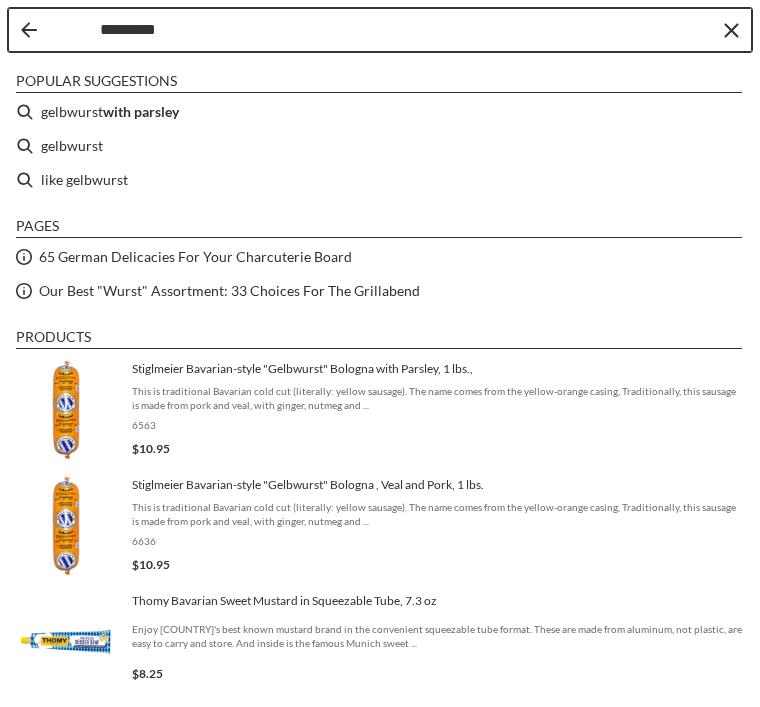 type on "*********" 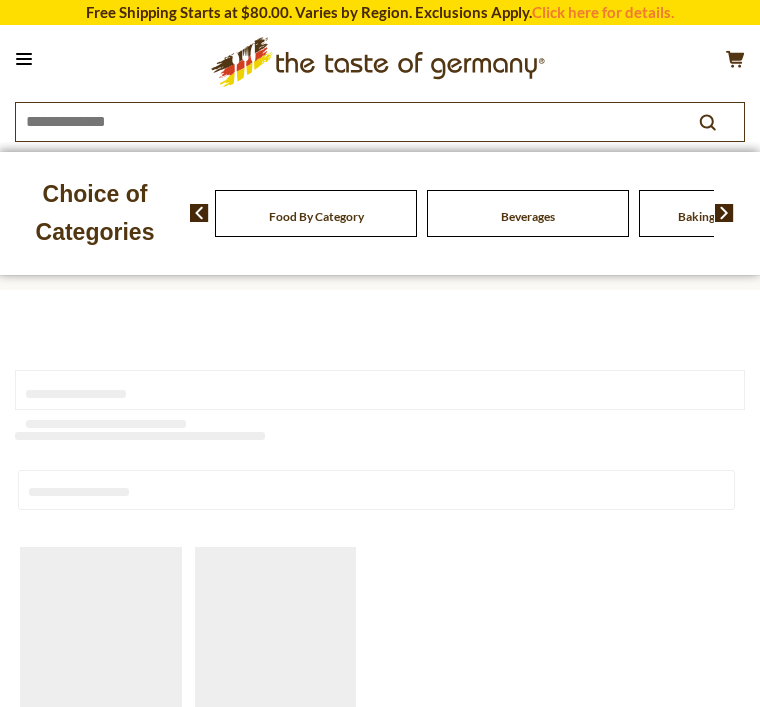 scroll, scrollTop: 0, scrollLeft: 0, axis: both 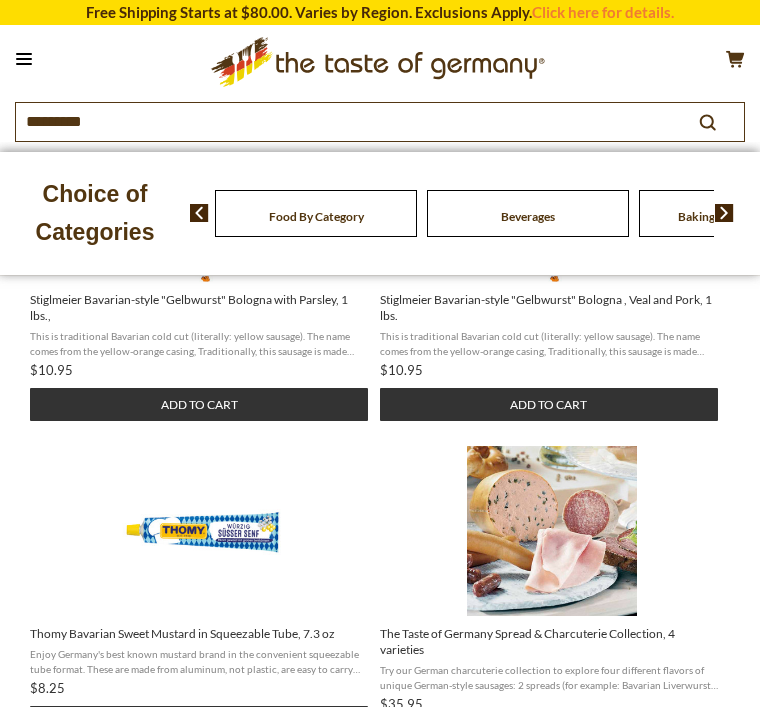 click on "Add to cart" at bounding box center [549, 404] 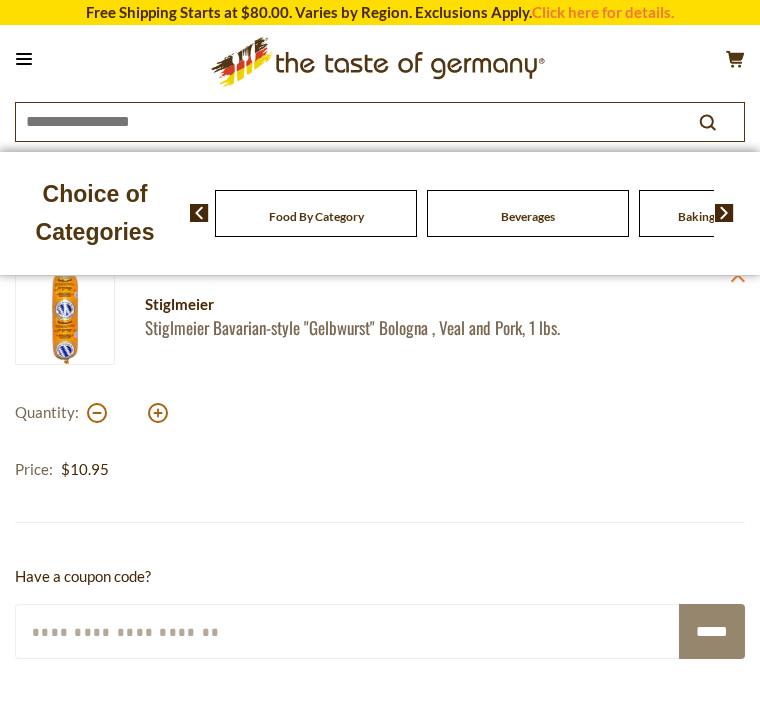 scroll, scrollTop: 0, scrollLeft: 0, axis: both 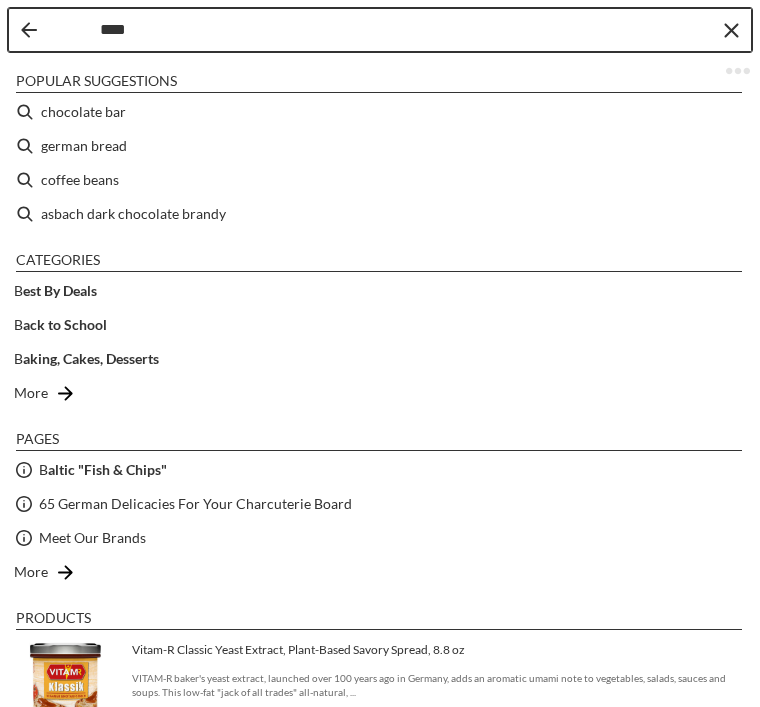type on "*****" 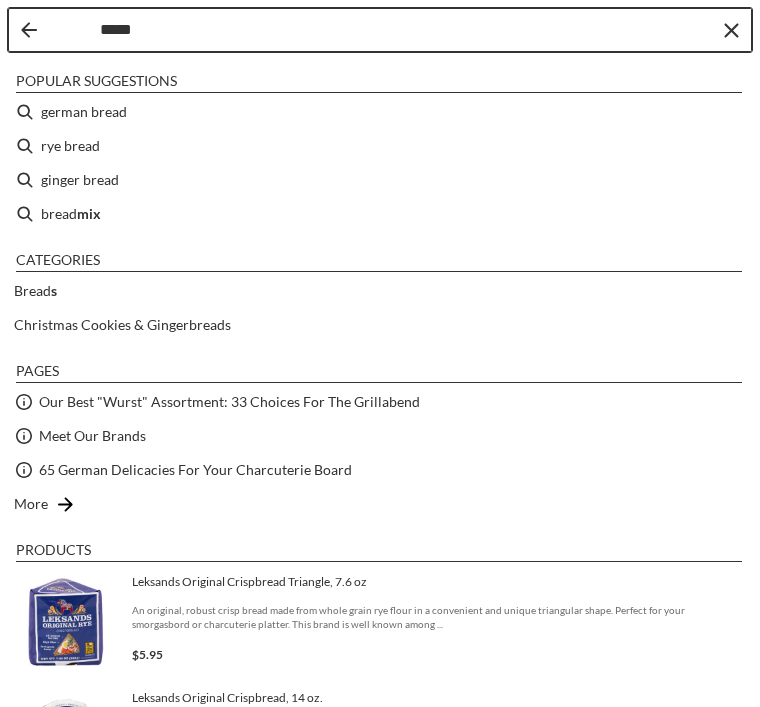 type on "*****" 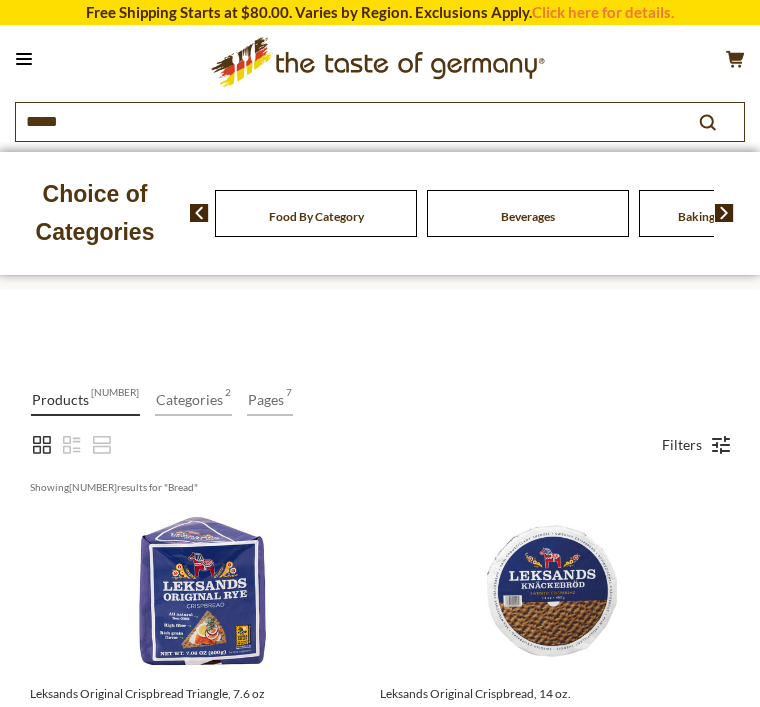scroll, scrollTop: 0, scrollLeft: 0, axis: both 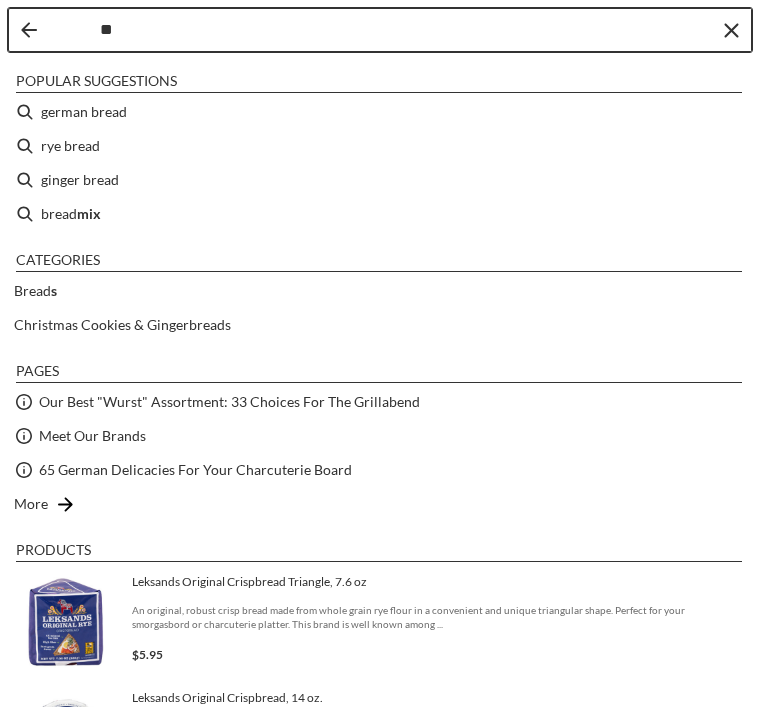 type on "*" 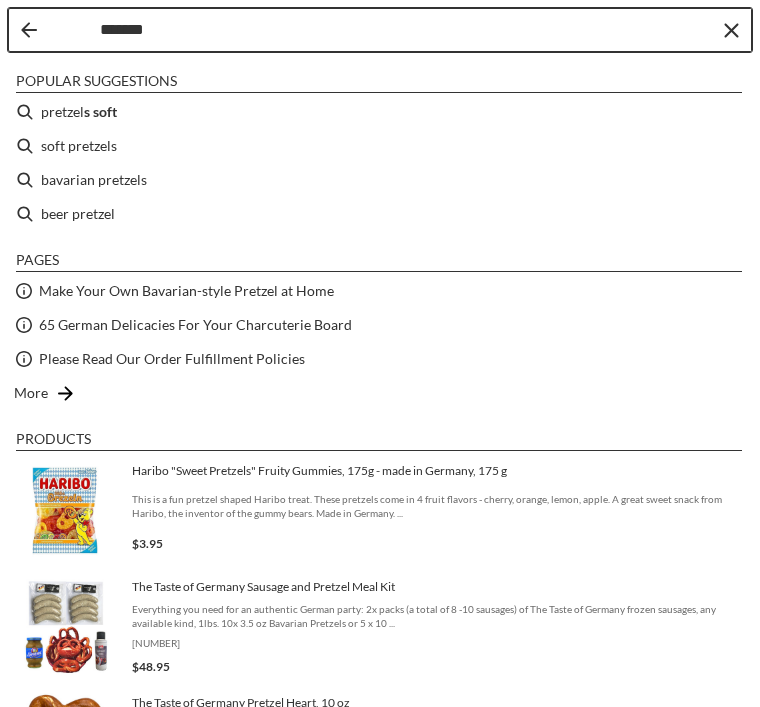 type on "********" 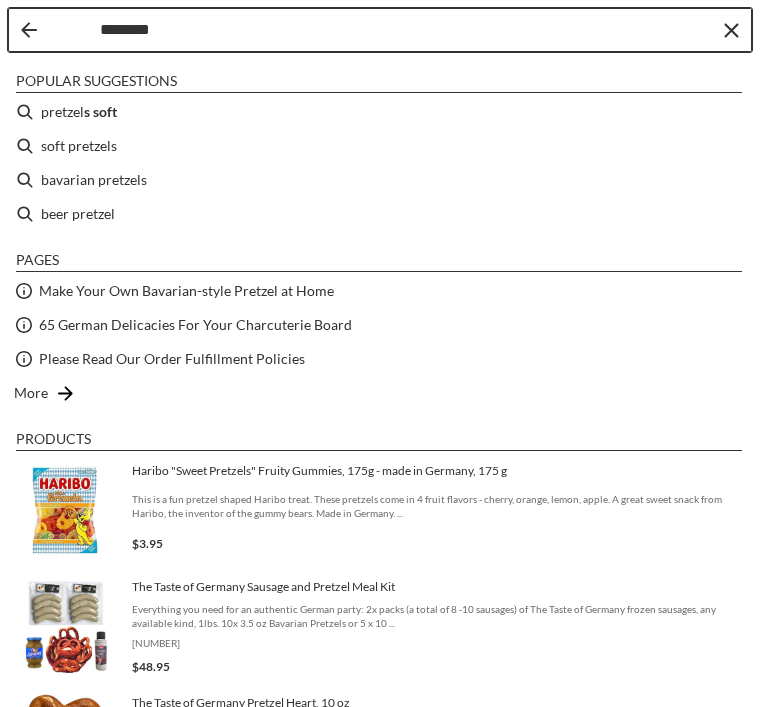 type on "********" 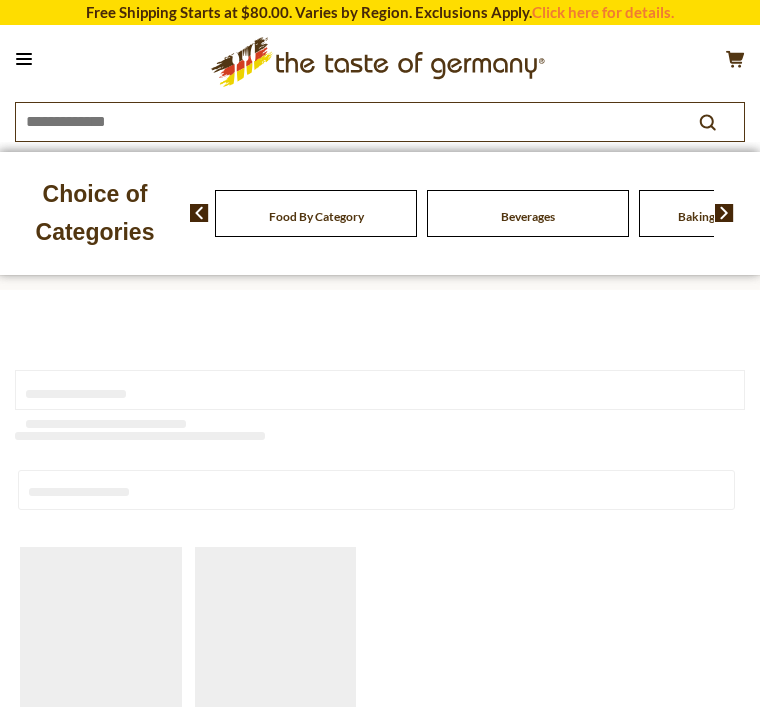 scroll, scrollTop: 0, scrollLeft: 0, axis: both 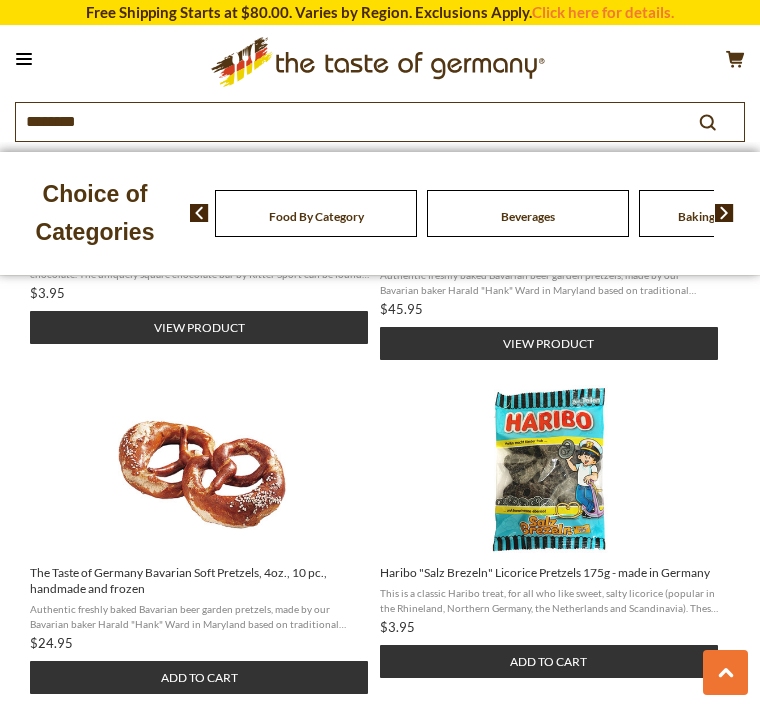 click on "Add to cart" at bounding box center (199, 677) 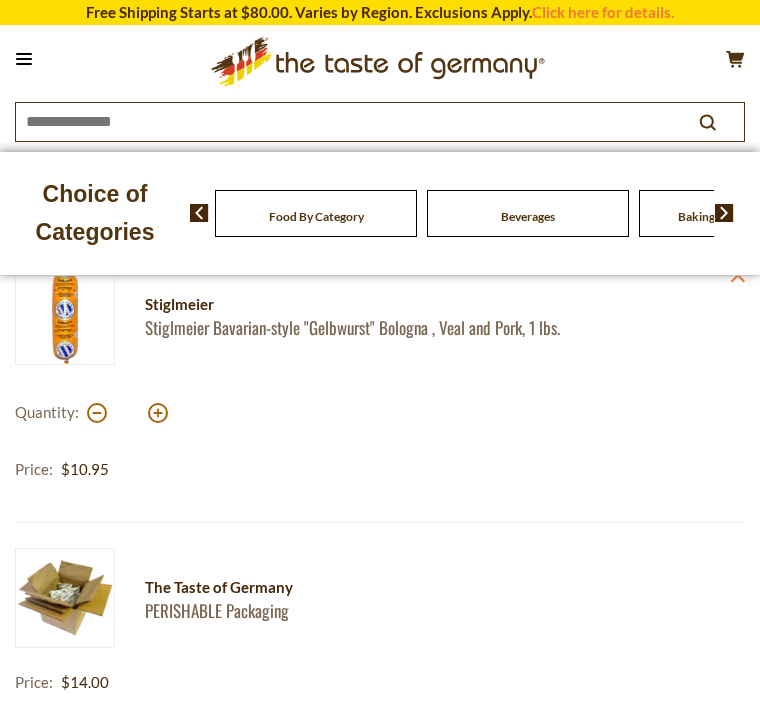 scroll, scrollTop: 0, scrollLeft: 0, axis: both 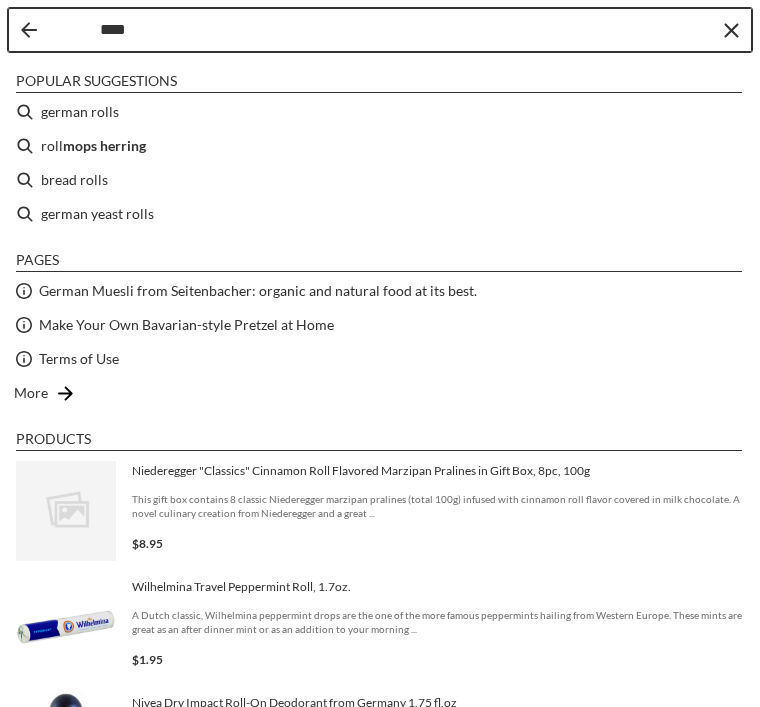 type on "*****" 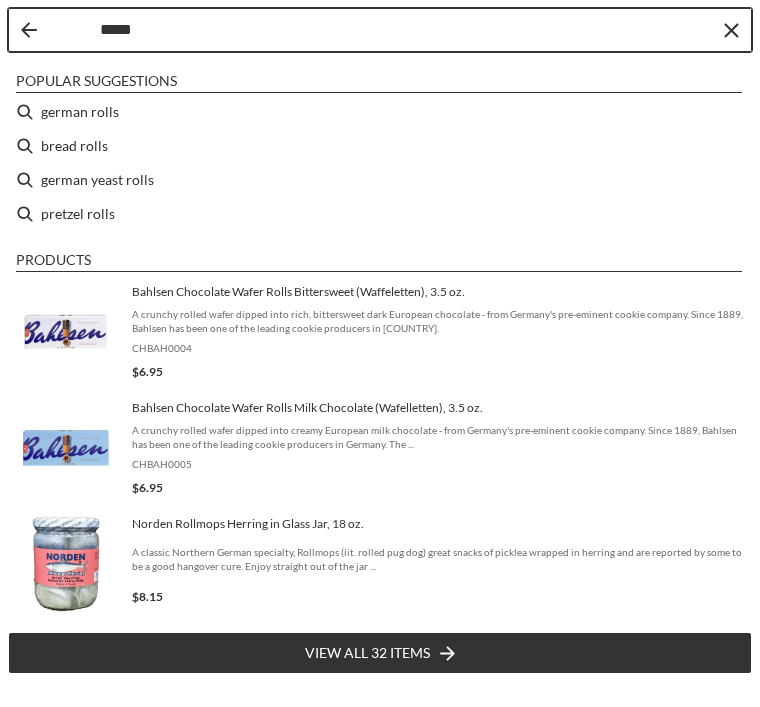 type on "*****" 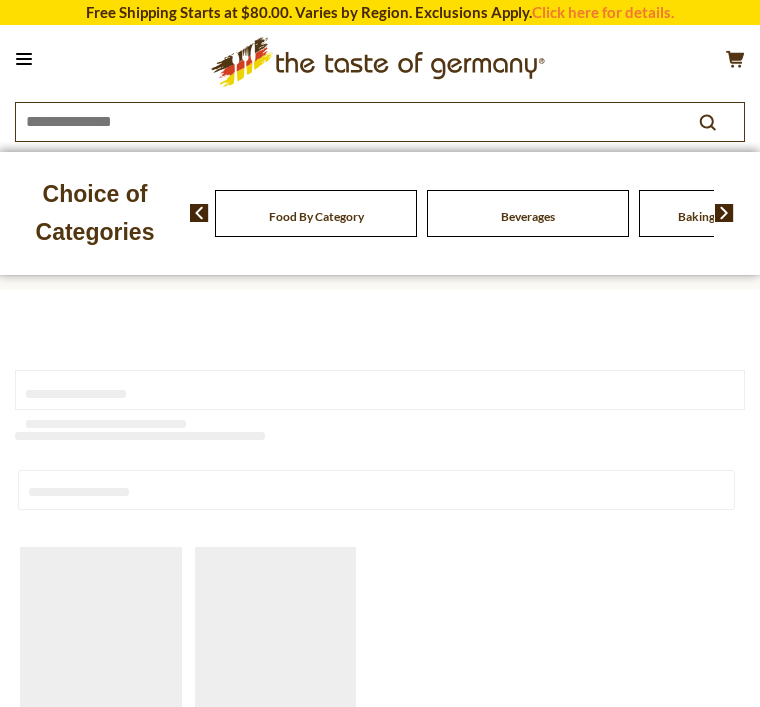 type on "*****" 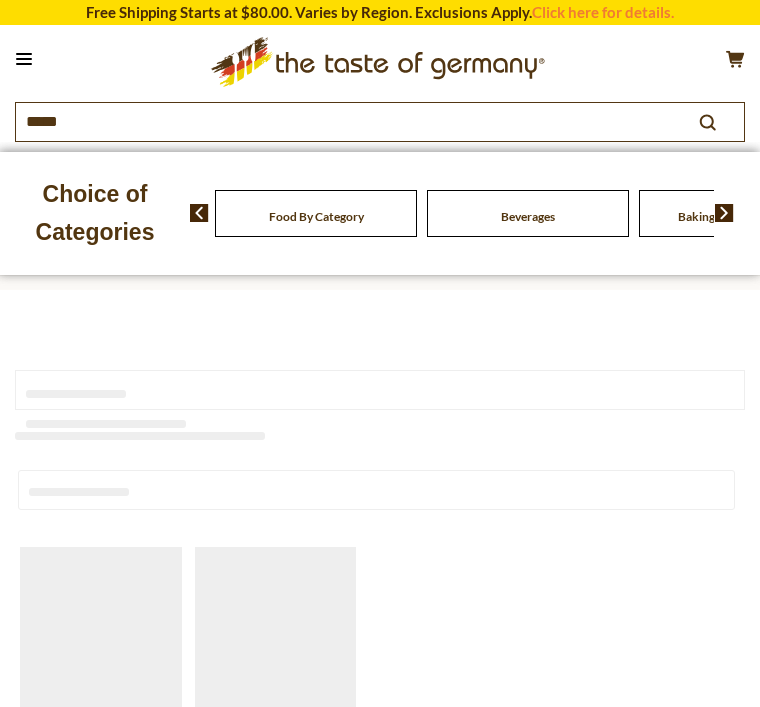 scroll, scrollTop: 0, scrollLeft: 0, axis: both 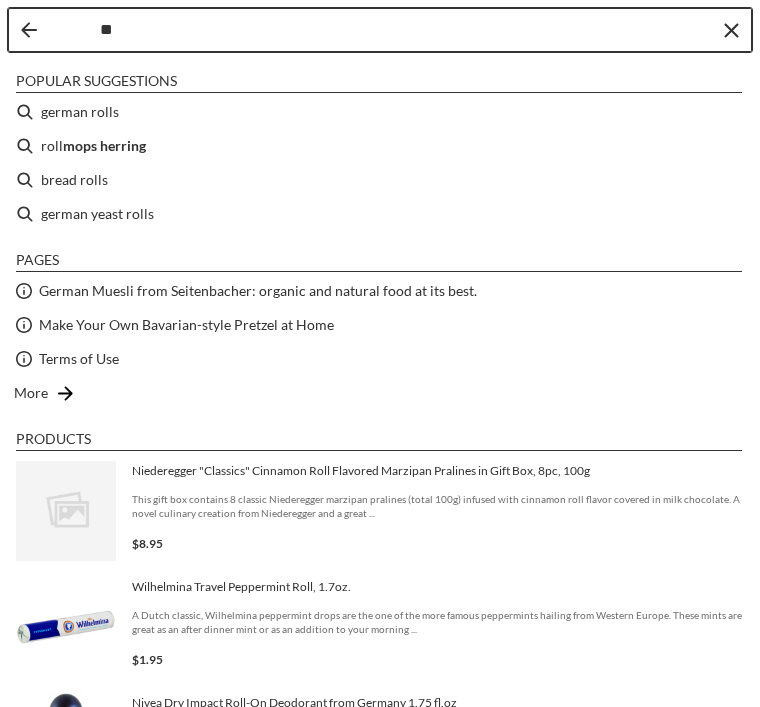 type on "*" 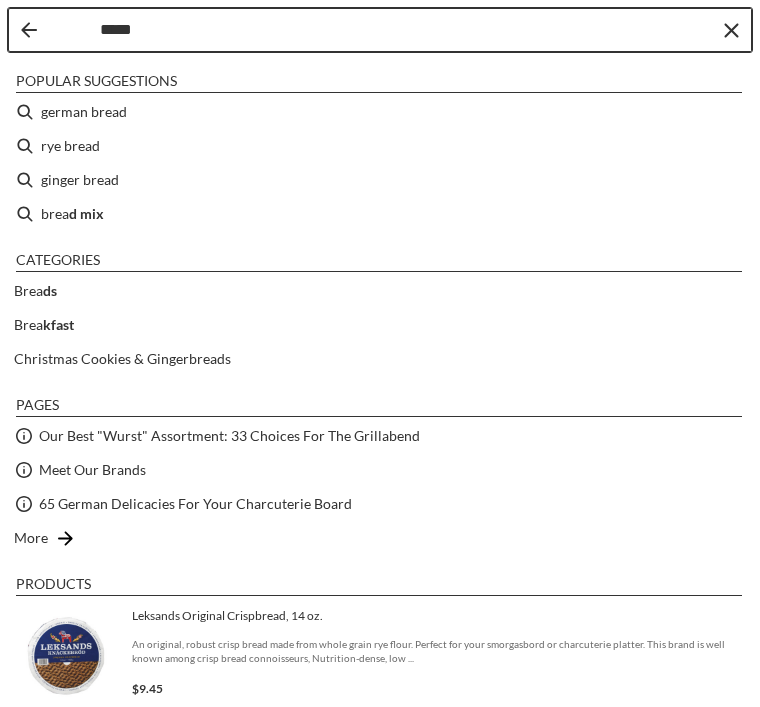 type on "******" 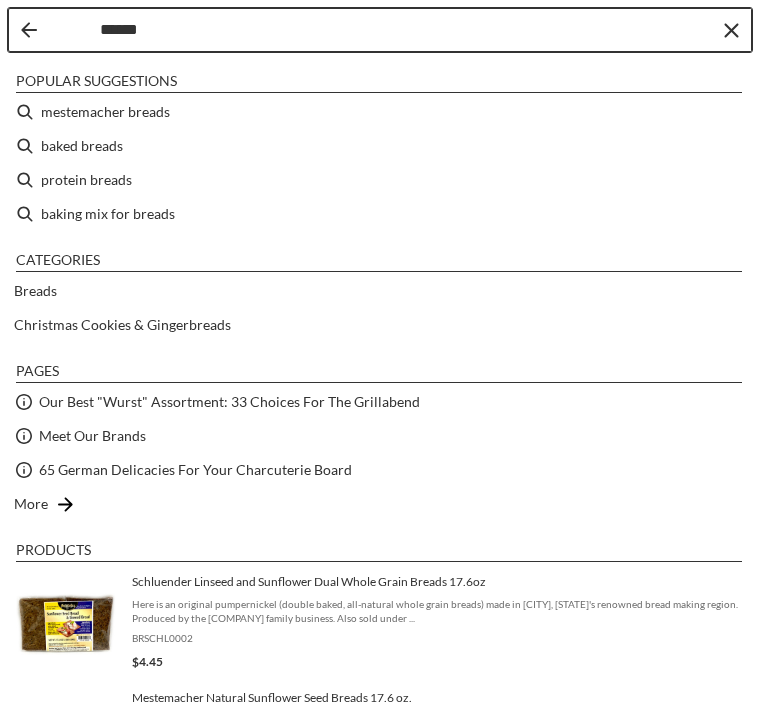 type on "******" 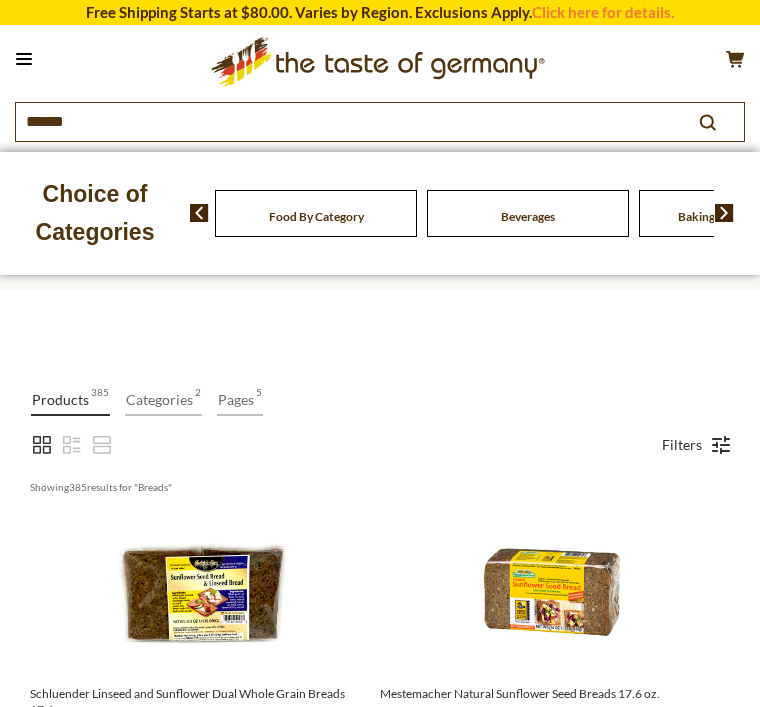scroll, scrollTop: 0, scrollLeft: 0, axis: both 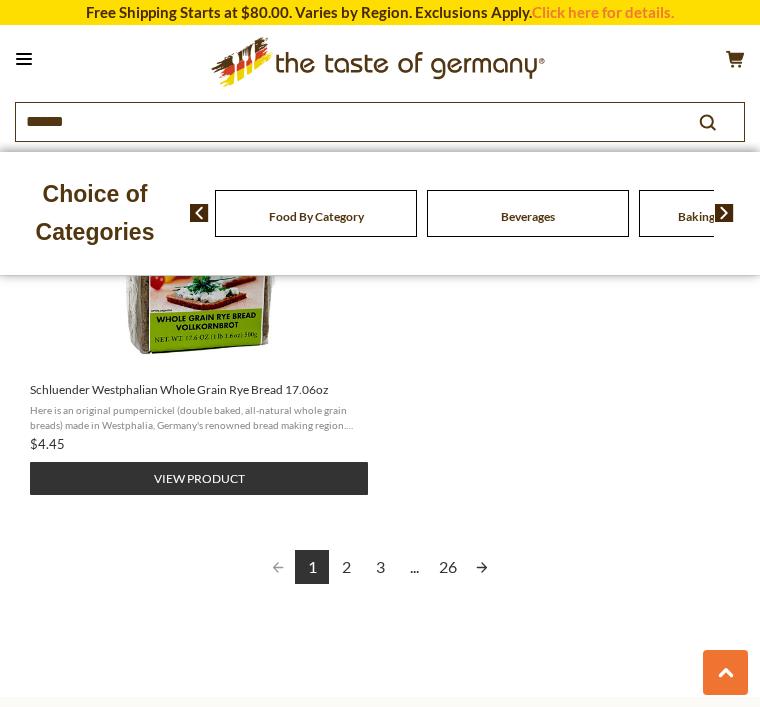 click at bounding box center (482, 567) 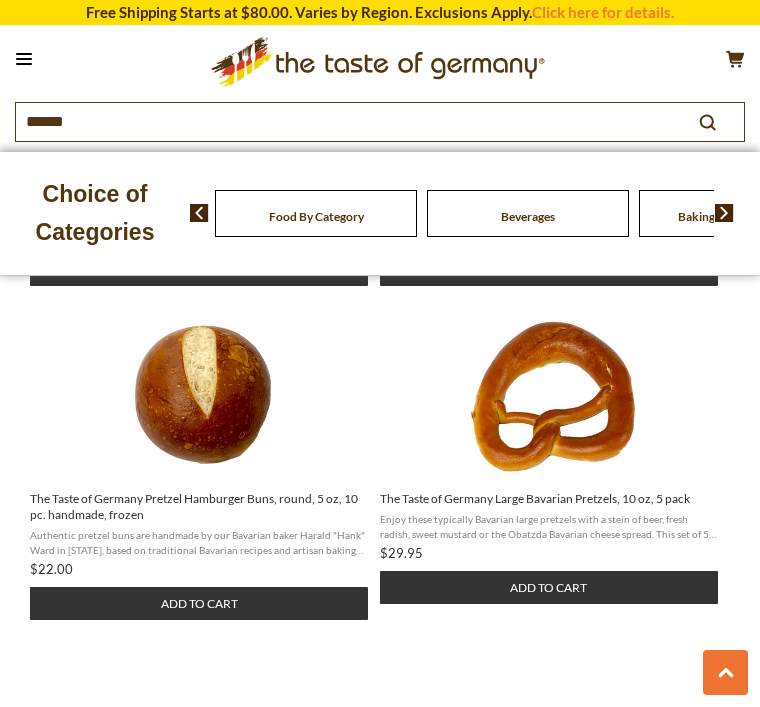 scroll, scrollTop: 1148, scrollLeft: 0, axis: vertical 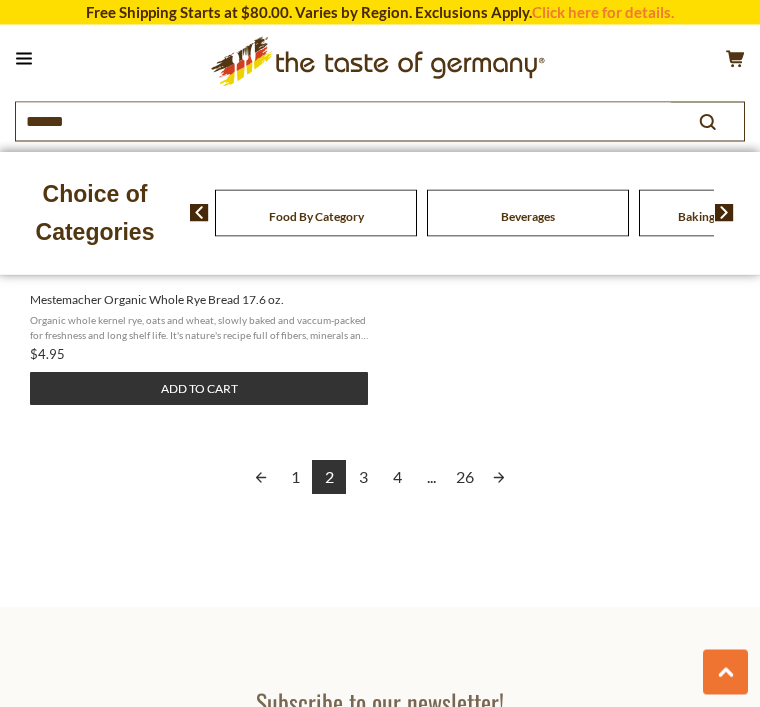 click at bounding box center [499, 478] 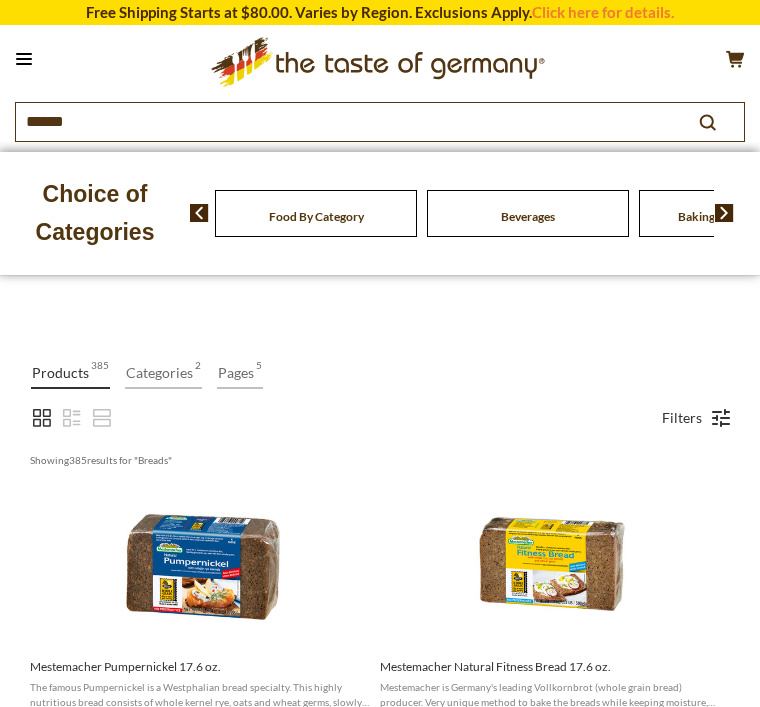 scroll, scrollTop: 7, scrollLeft: 0, axis: vertical 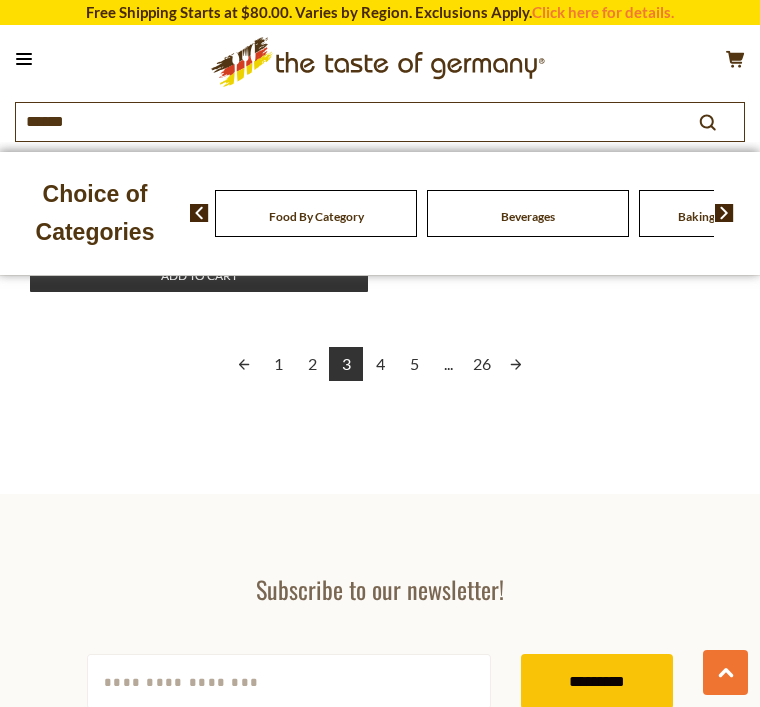 click at bounding box center (516, 364) 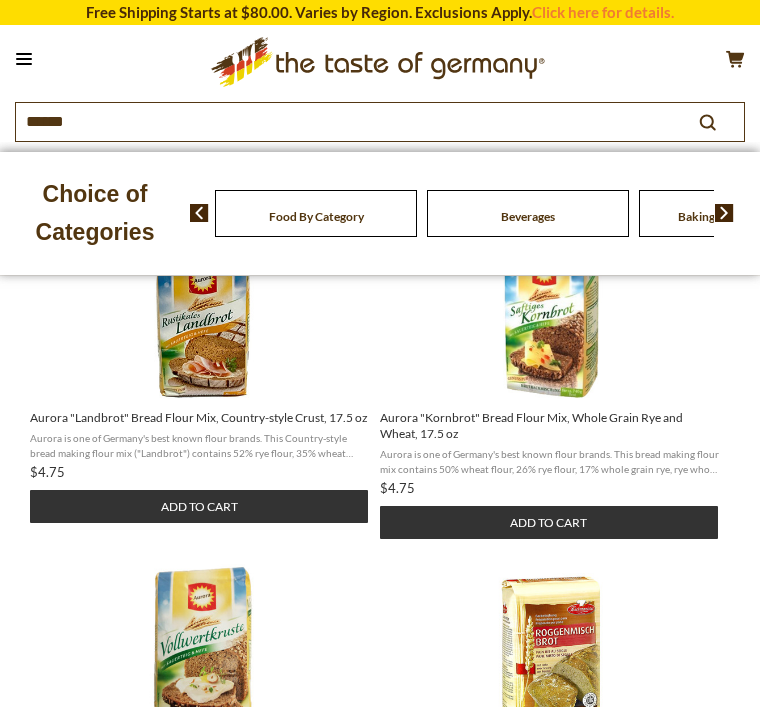scroll, scrollTop: 0, scrollLeft: 0, axis: both 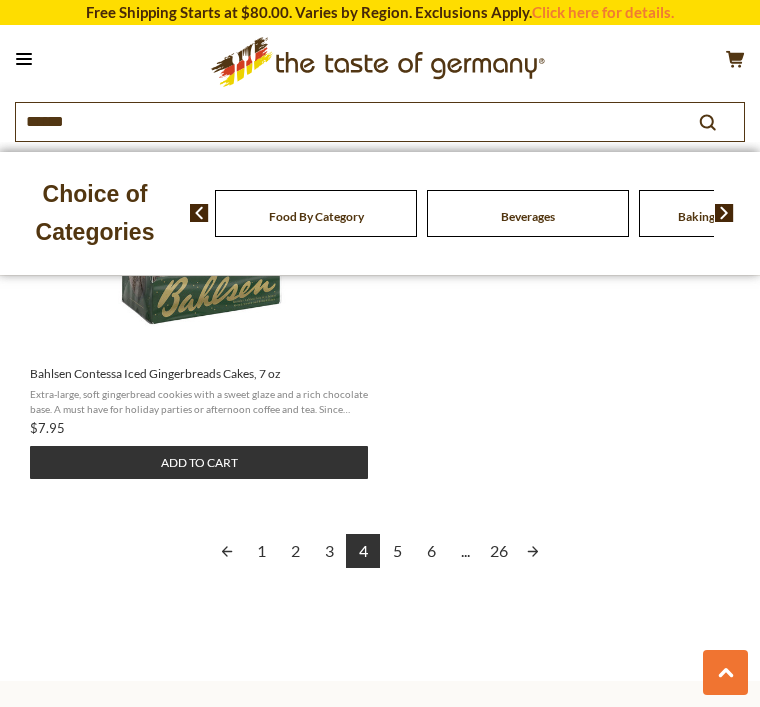 click at bounding box center (533, 551) 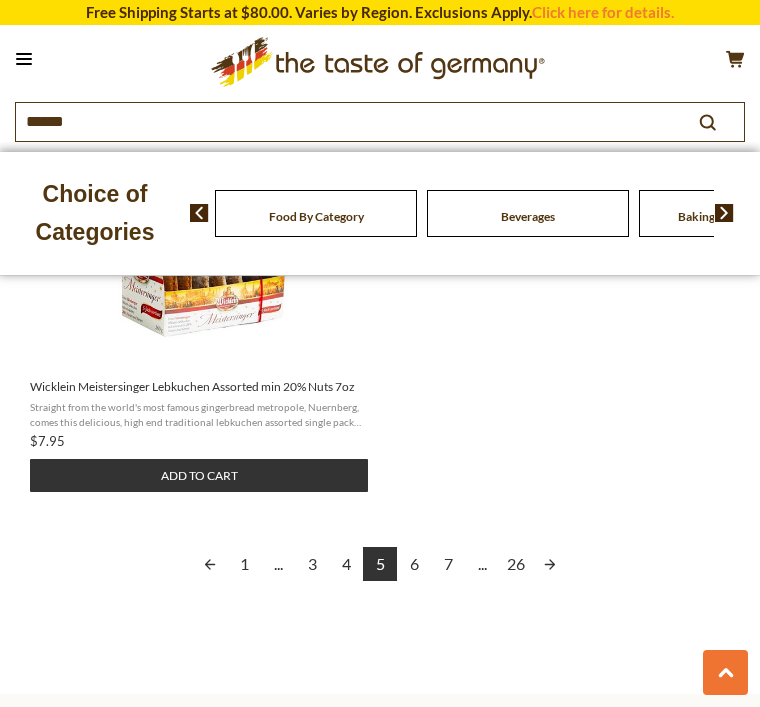 click at bounding box center [550, 564] 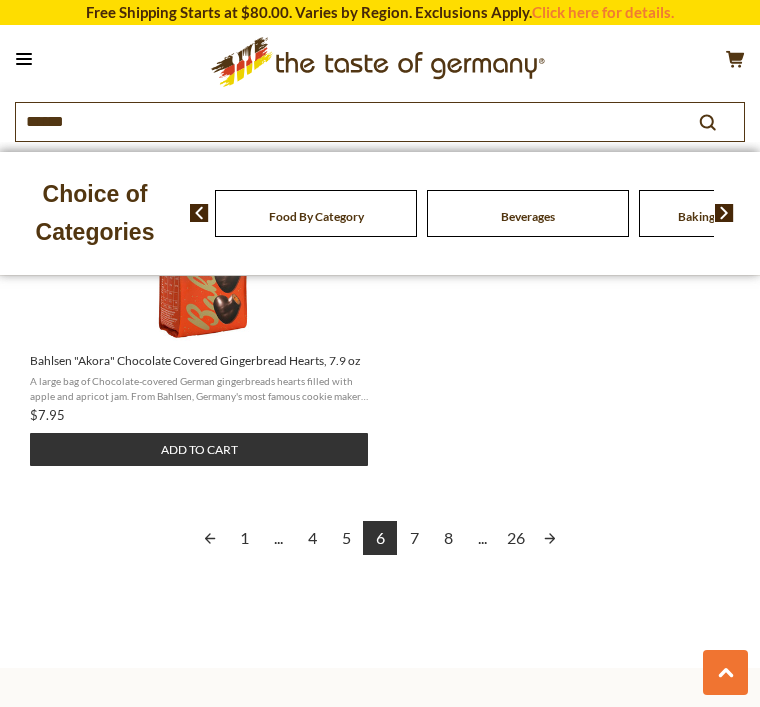 click at bounding box center [550, 538] 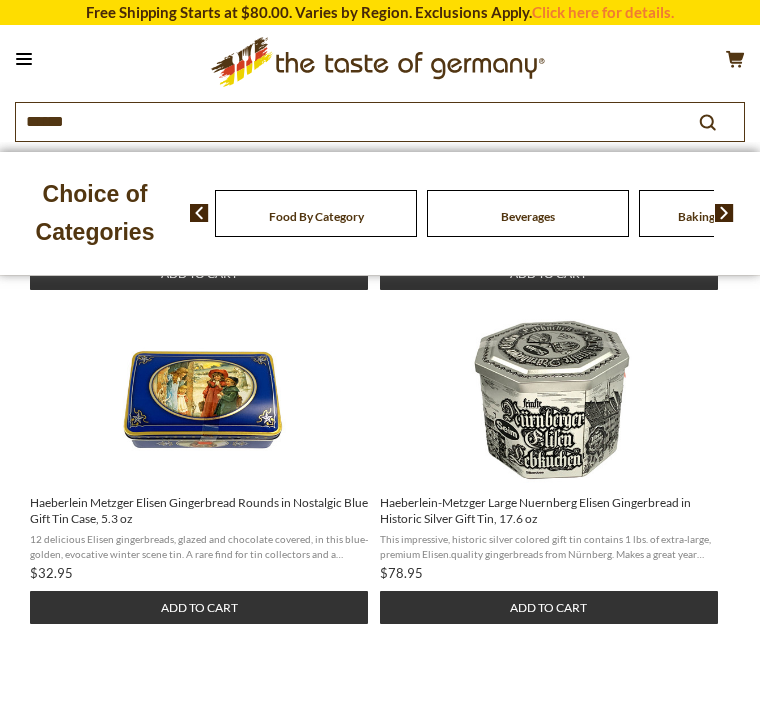 scroll, scrollTop: 0, scrollLeft: 0, axis: both 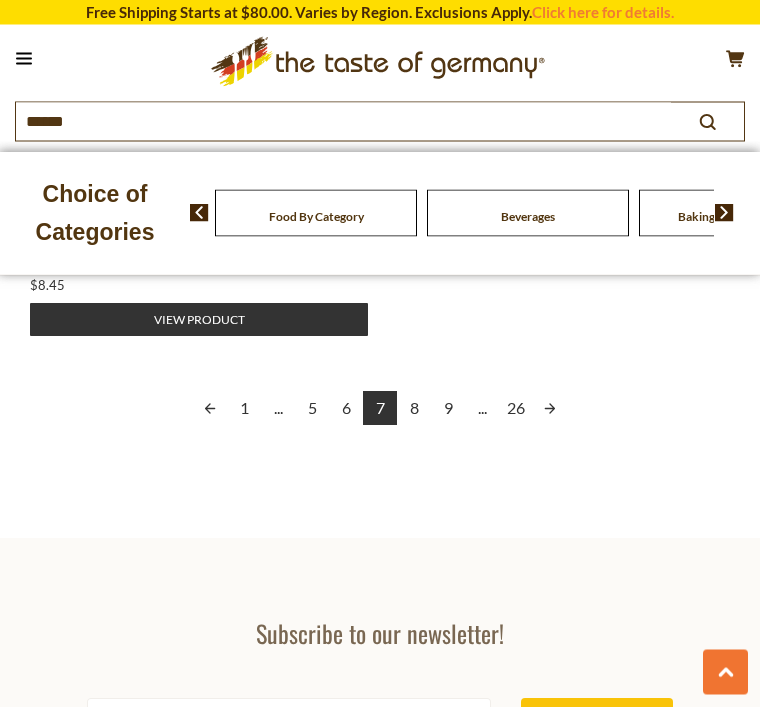 click at bounding box center [550, 409] 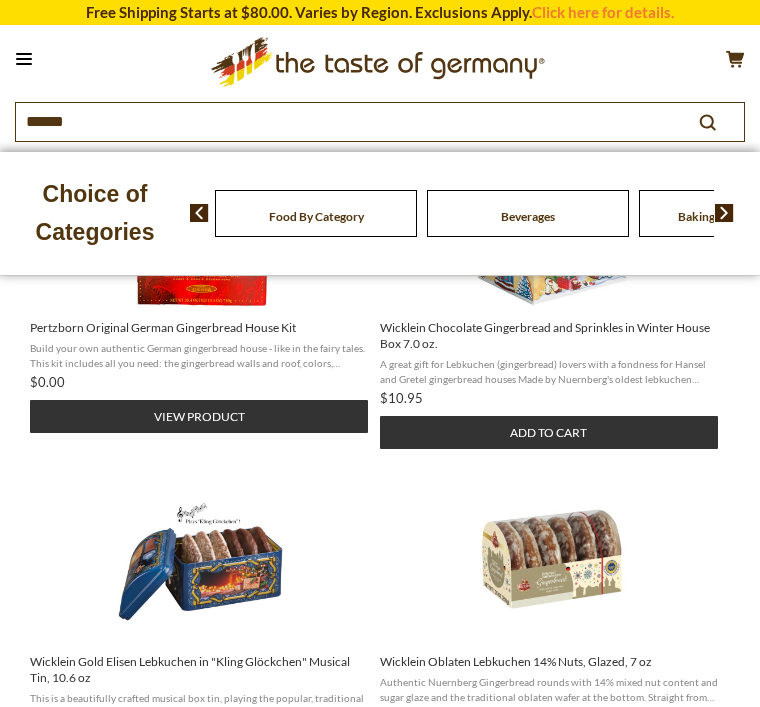 scroll, scrollTop: 7, scrollLeft: 0, axis: vertical 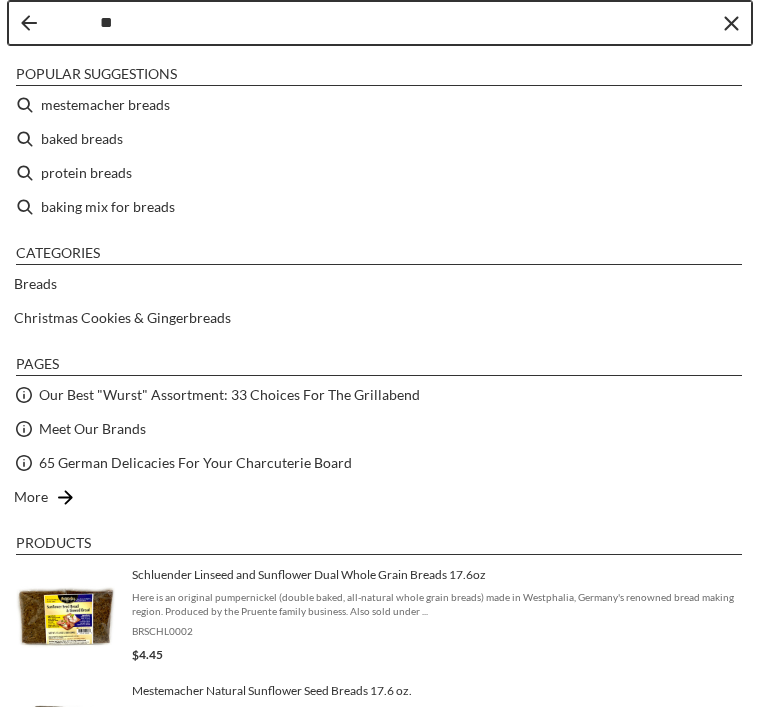 type on "*" 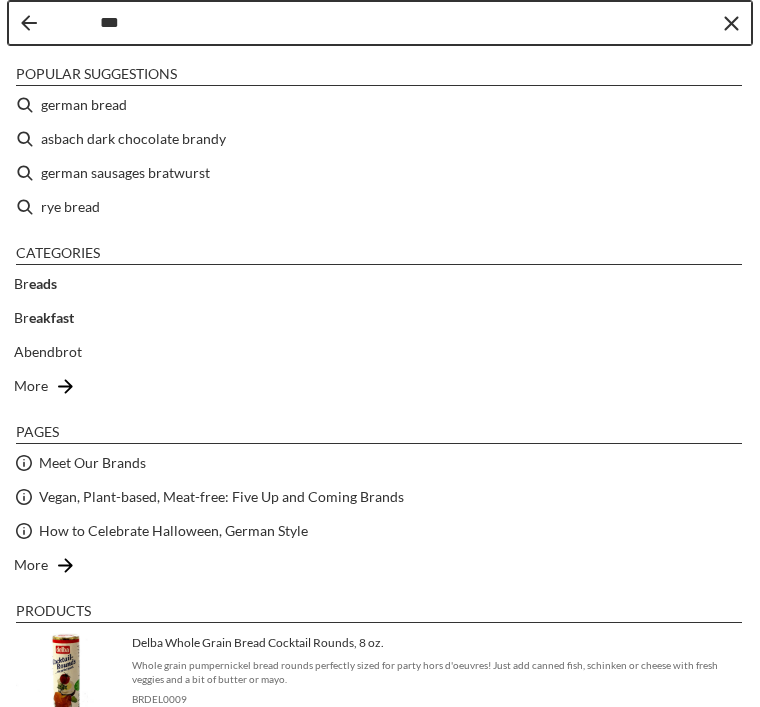 type on "****" 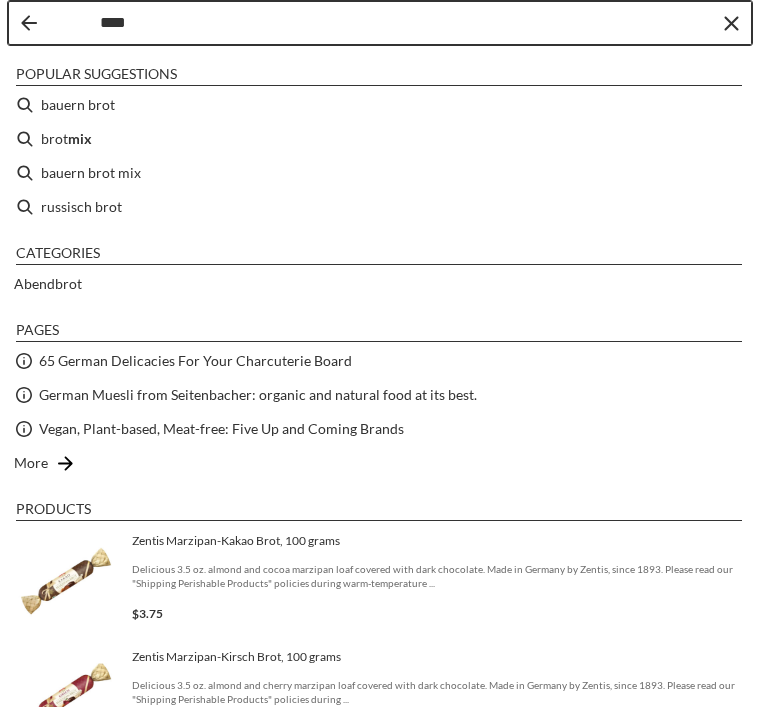 type on "****" 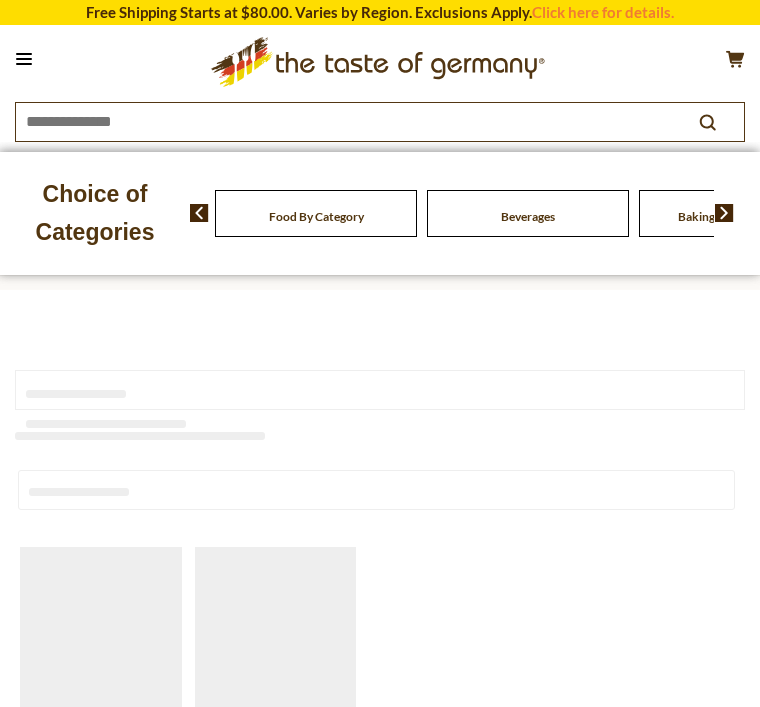 type on "****" 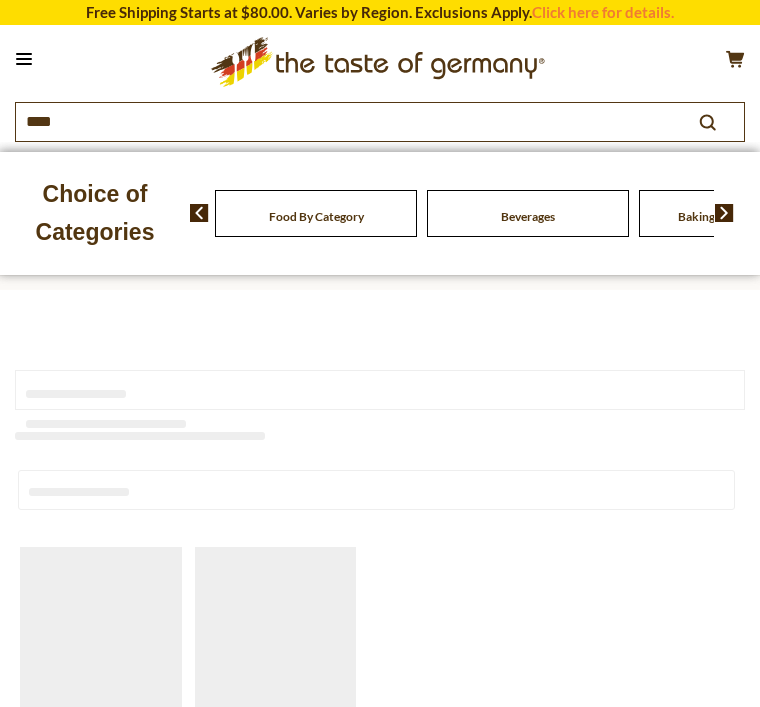 scroll, scrollTop: 0, scrollLeft: 0, axis: both 